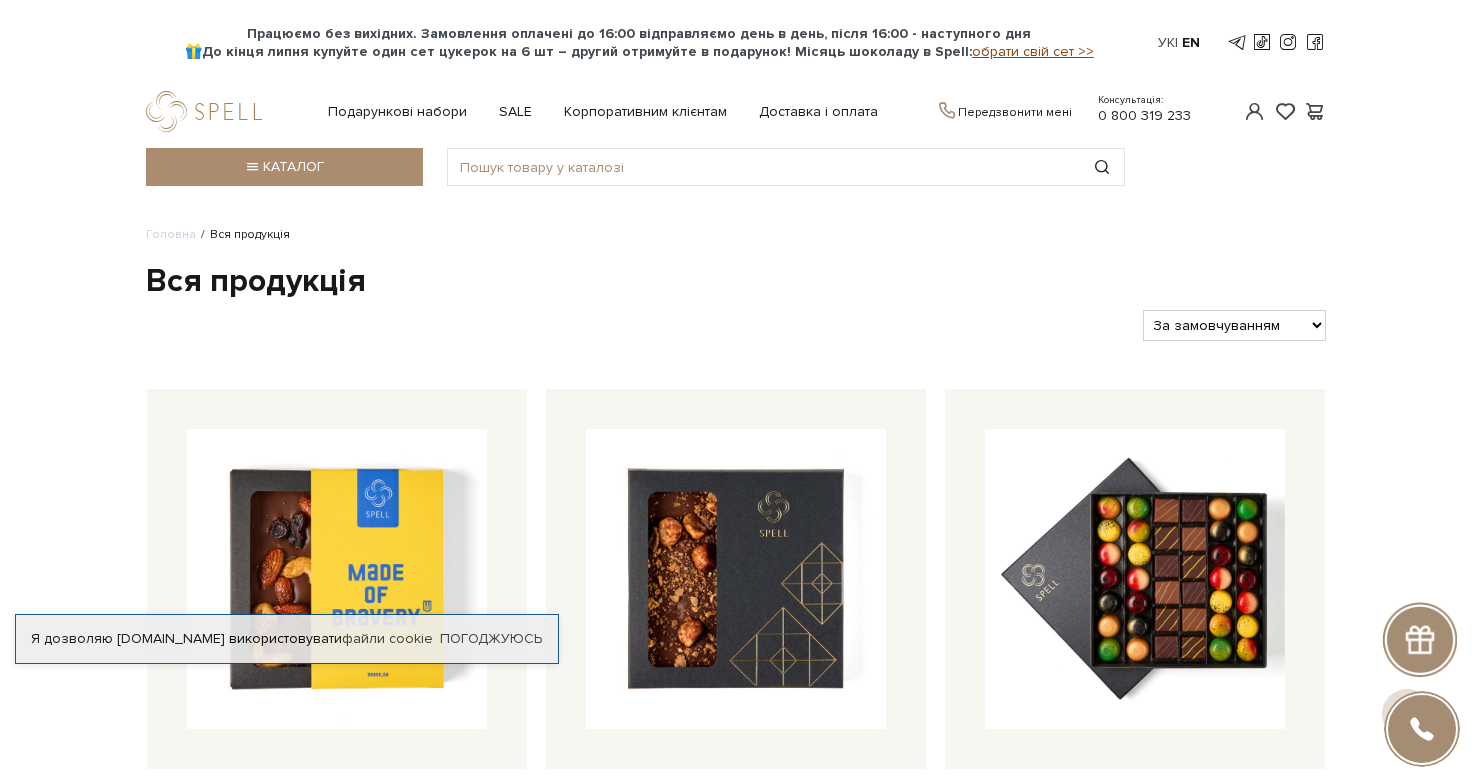 scroll, scrollTop: 627, scrollLeft: 0, axis: vertical 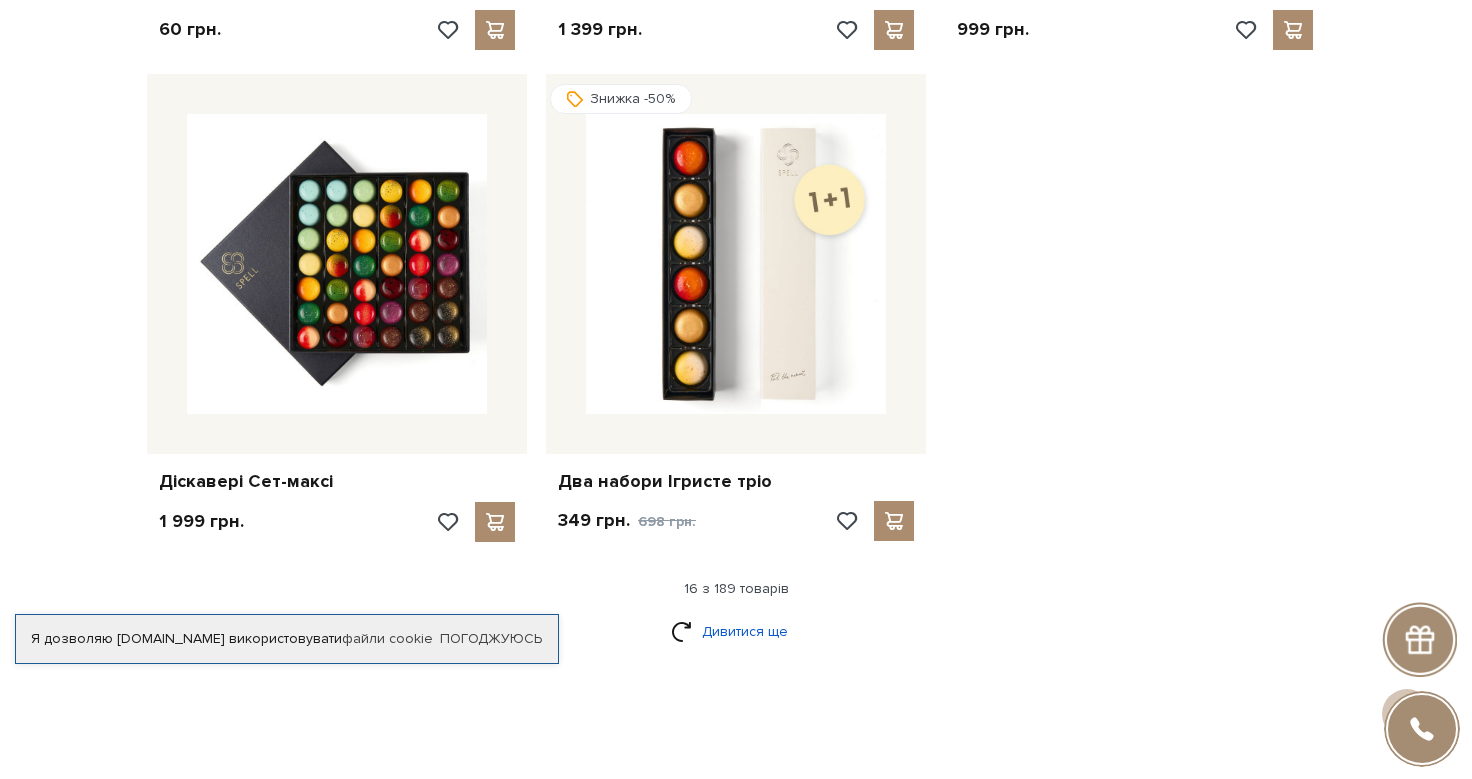 click on "Дивитися ще" at bounding box center (736, 631) 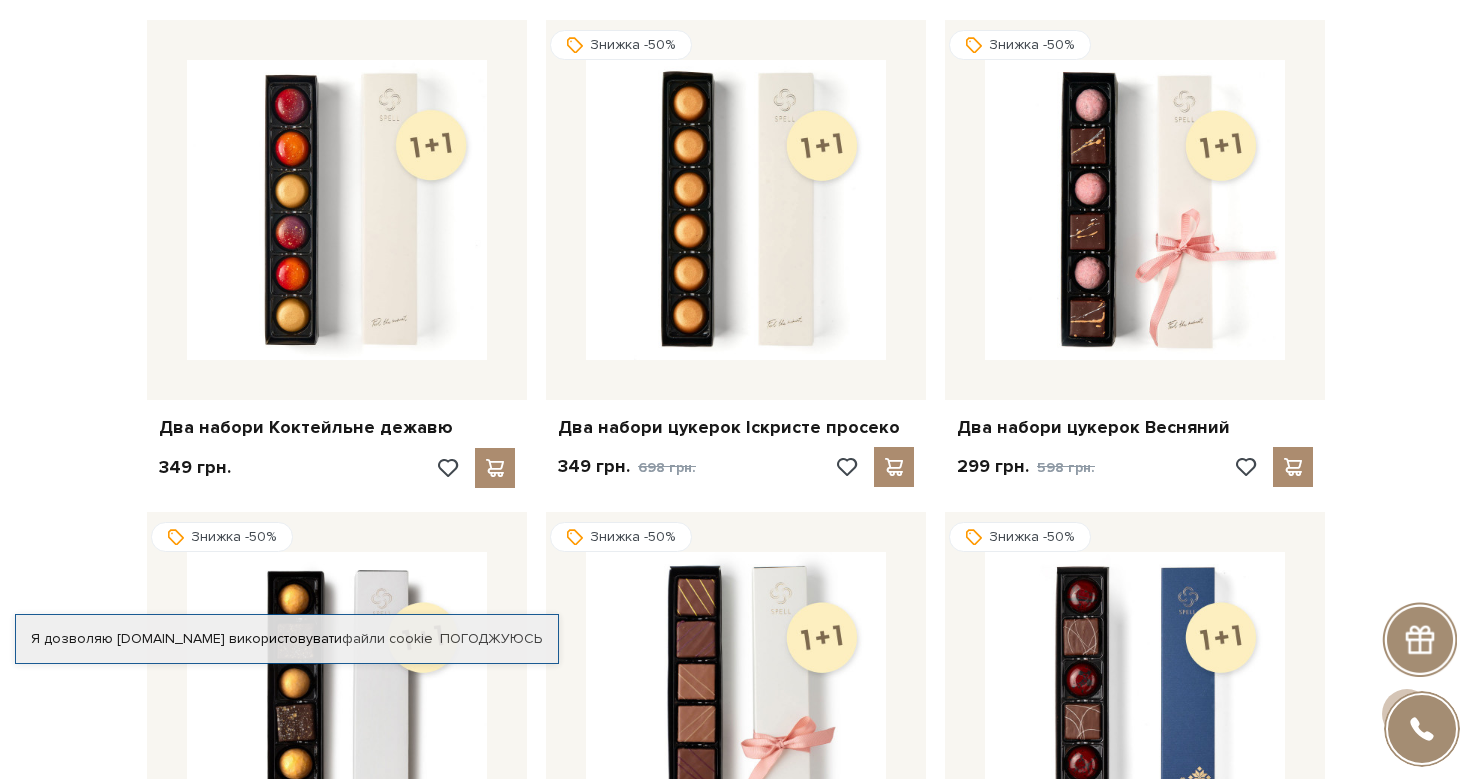 scroll, scrollTop: 3440, scrollLeft: 0, axis: vertical 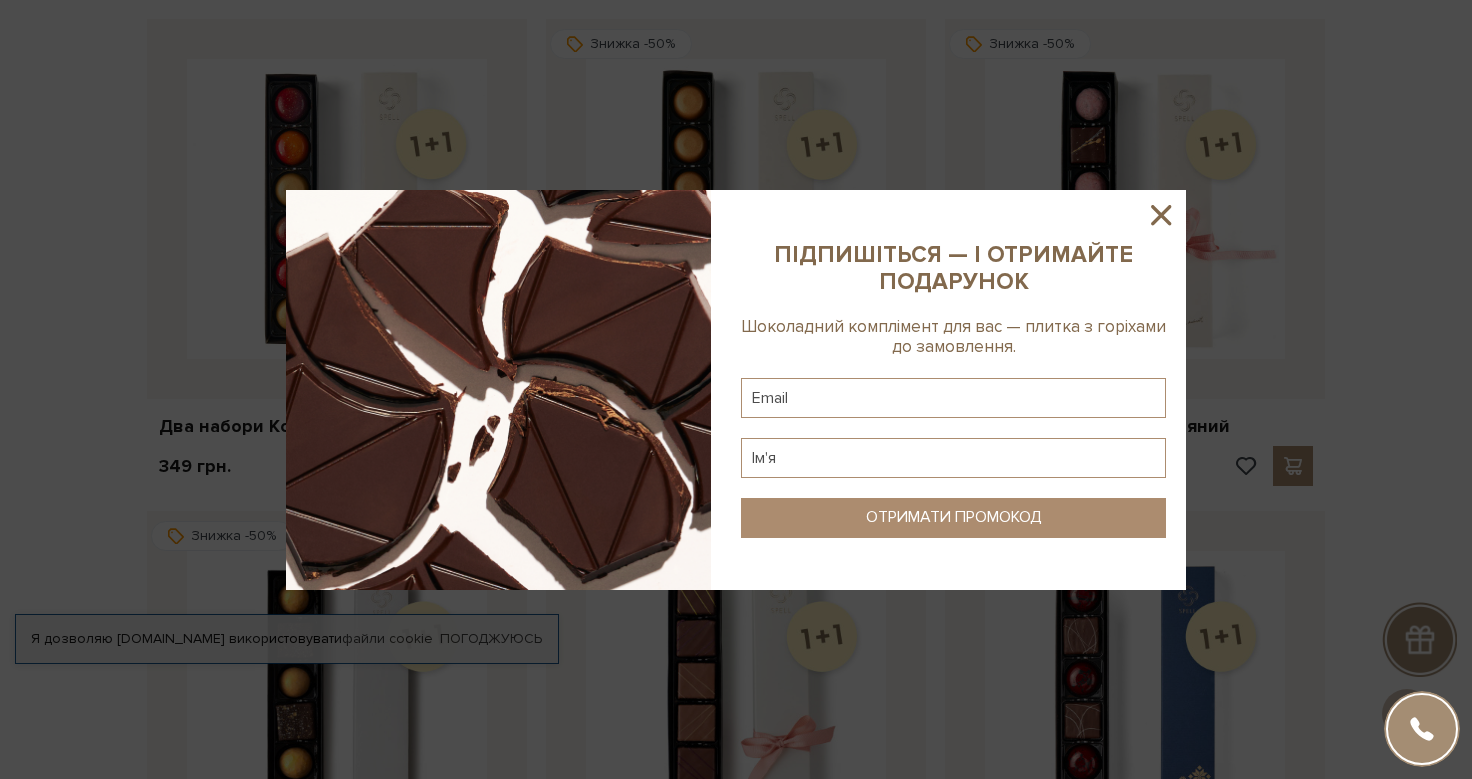 click 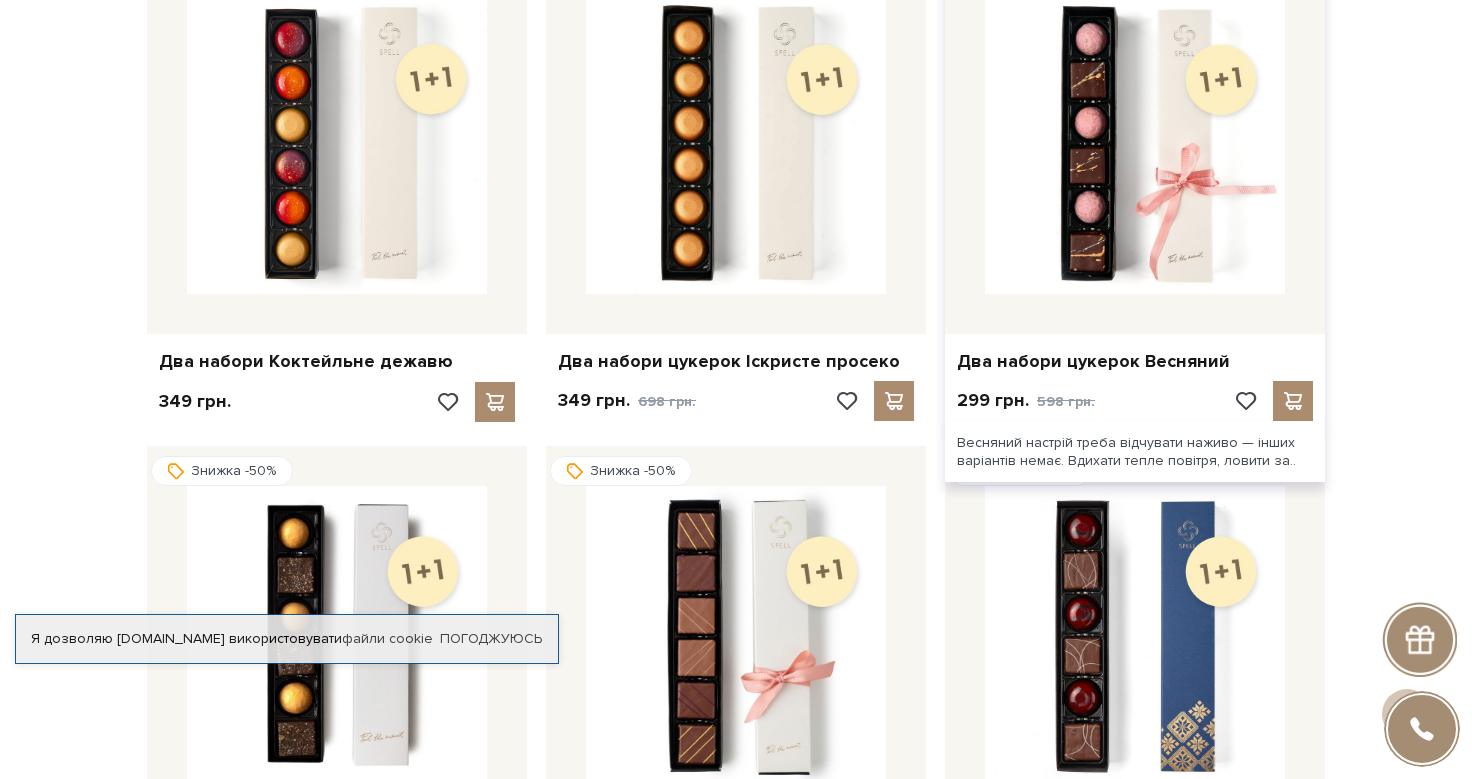 scroll, scrollTop: 3536, scrollLeft: 0, axis: vertical 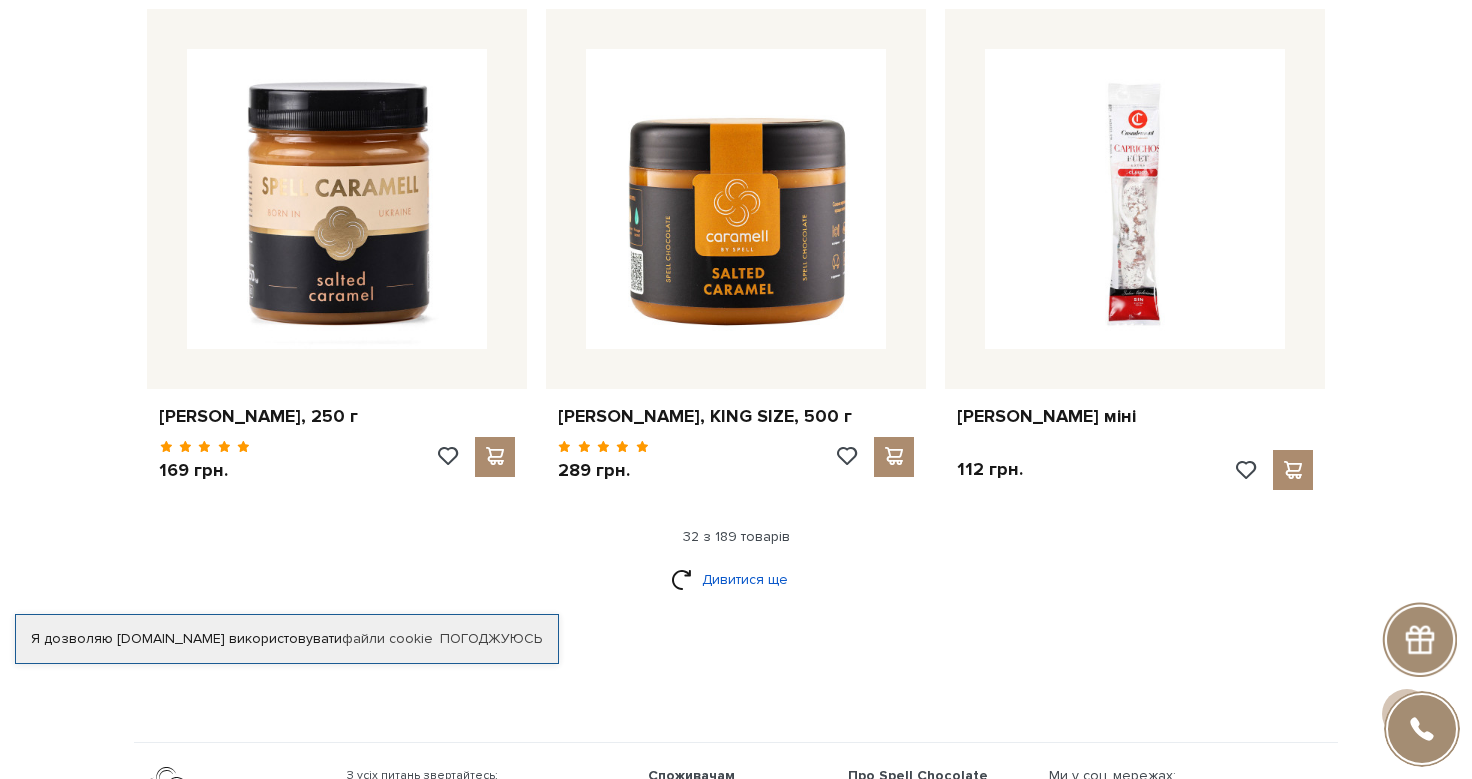 click on "Дивитися ще" at bounding box center (736, 579) 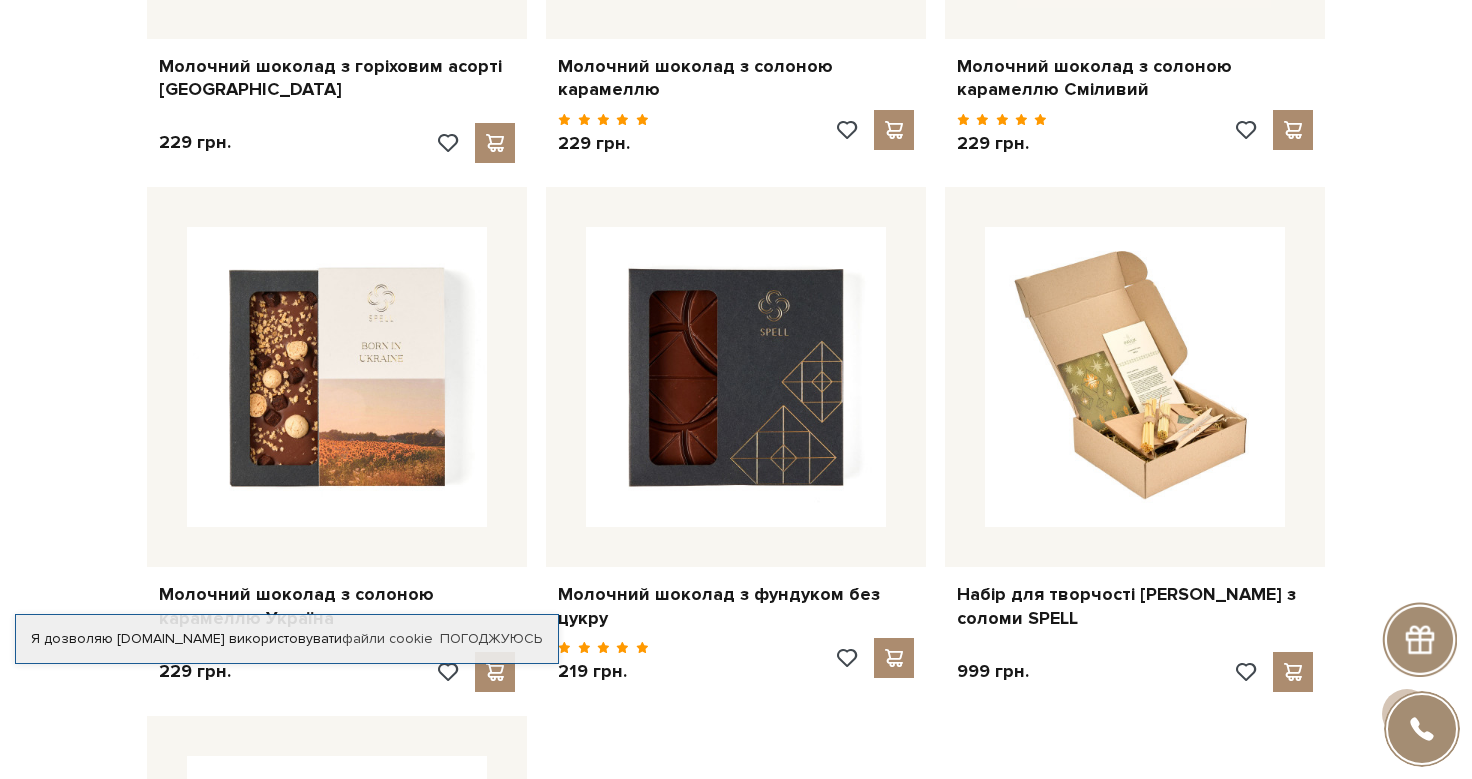 scroll, scrollTop: 8243, scrollLeft: 0, axis: vertical 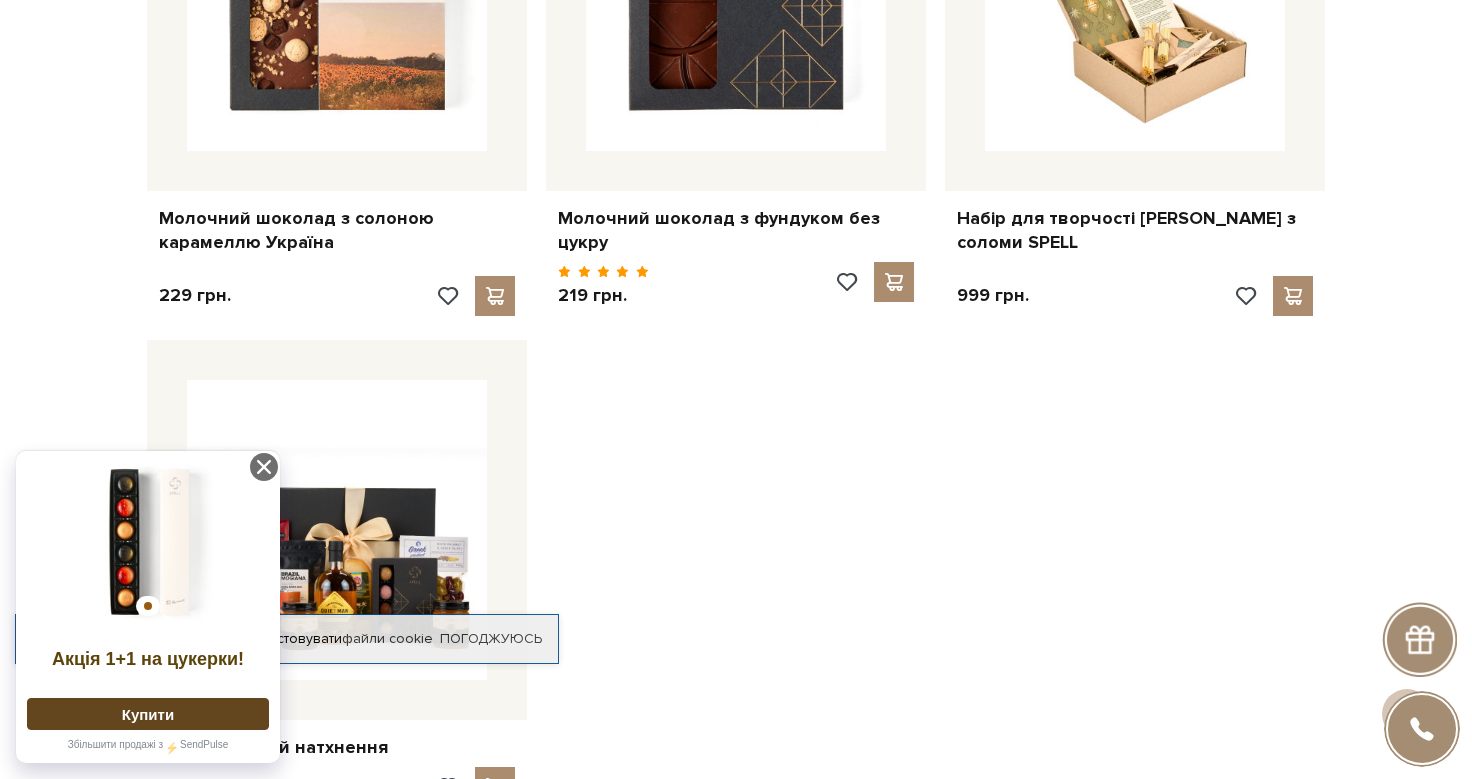 click on "Купити" at bounding box center [148, 714] 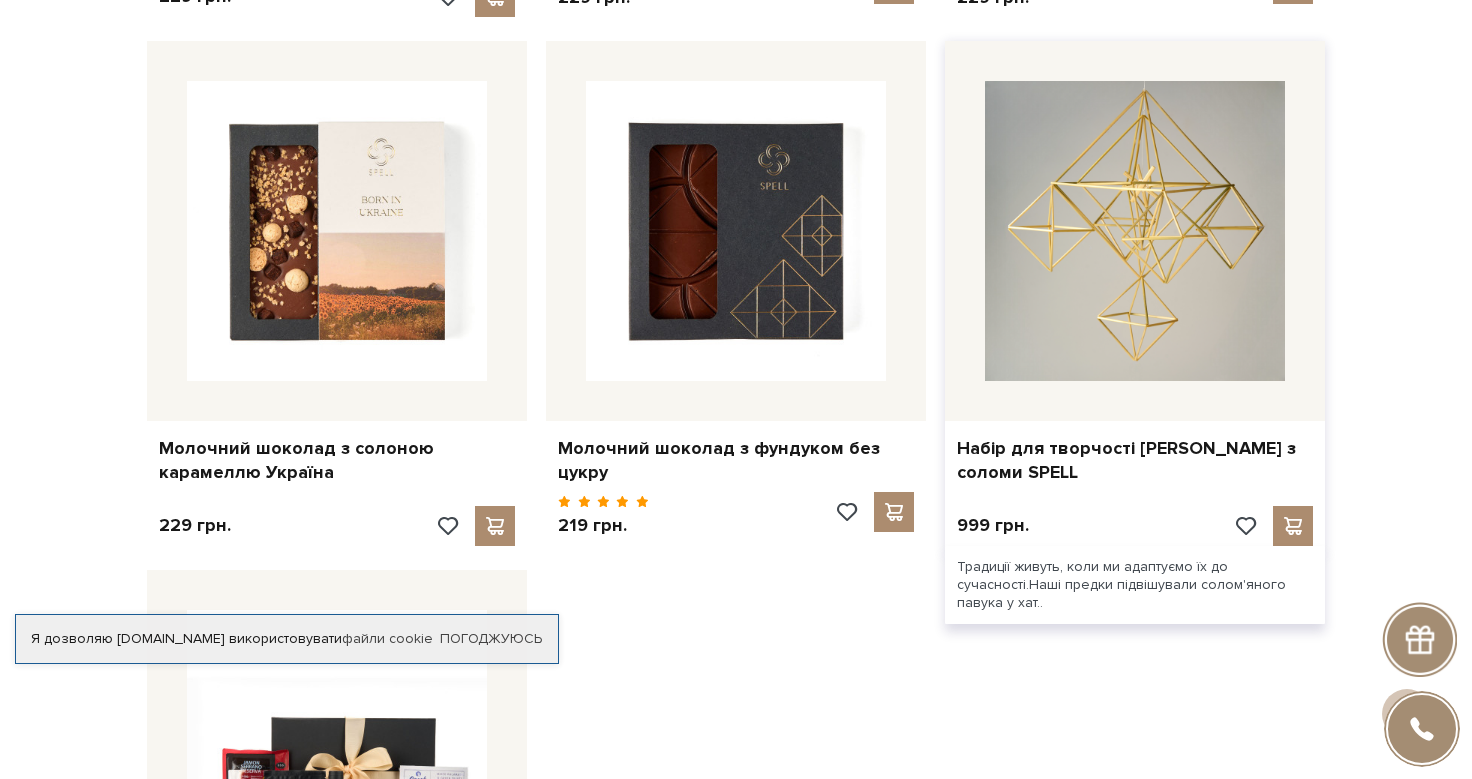 scroll, scrollTop: 8014, scrollLeft: 0, axis: vertical 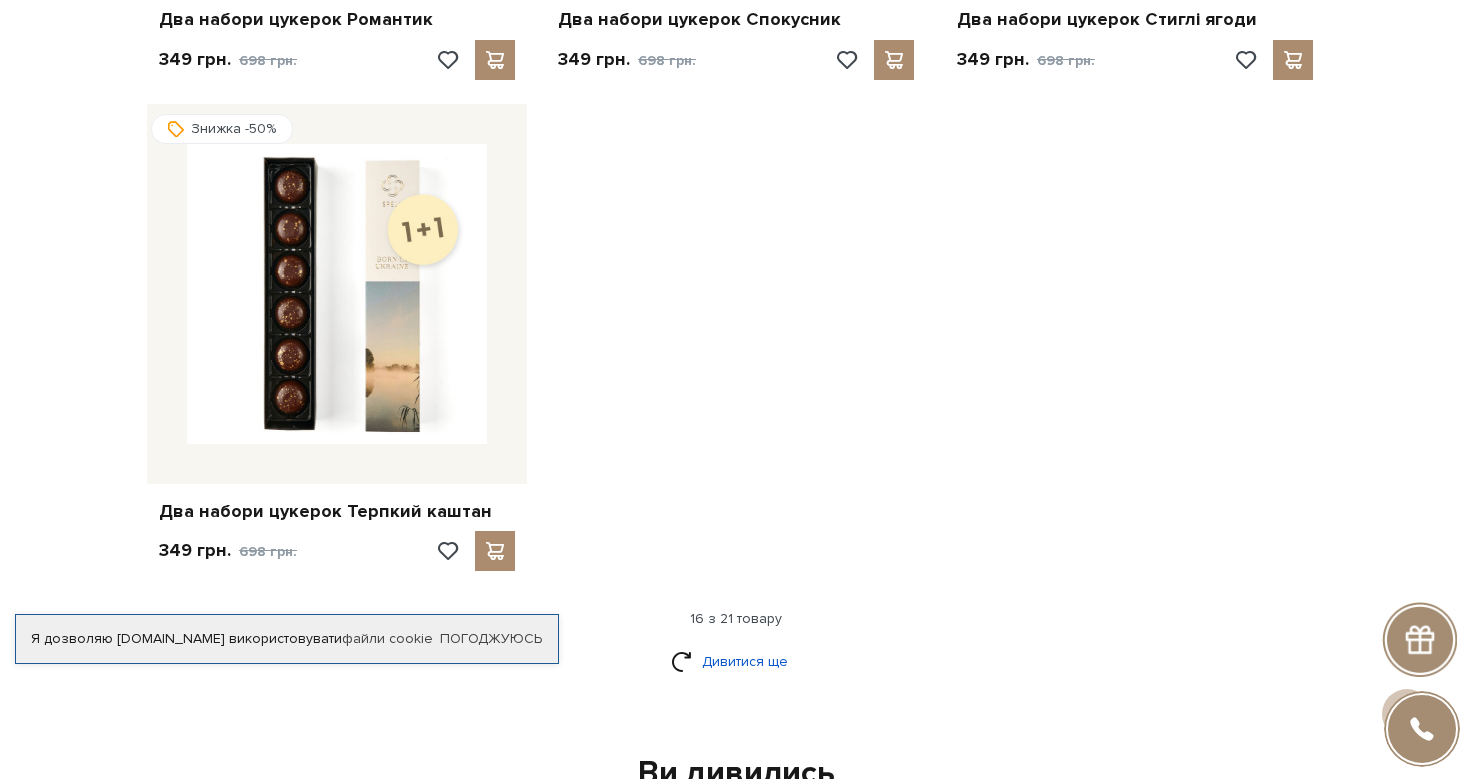 click on "Дивитися ще" at bounding box center [736, 661] 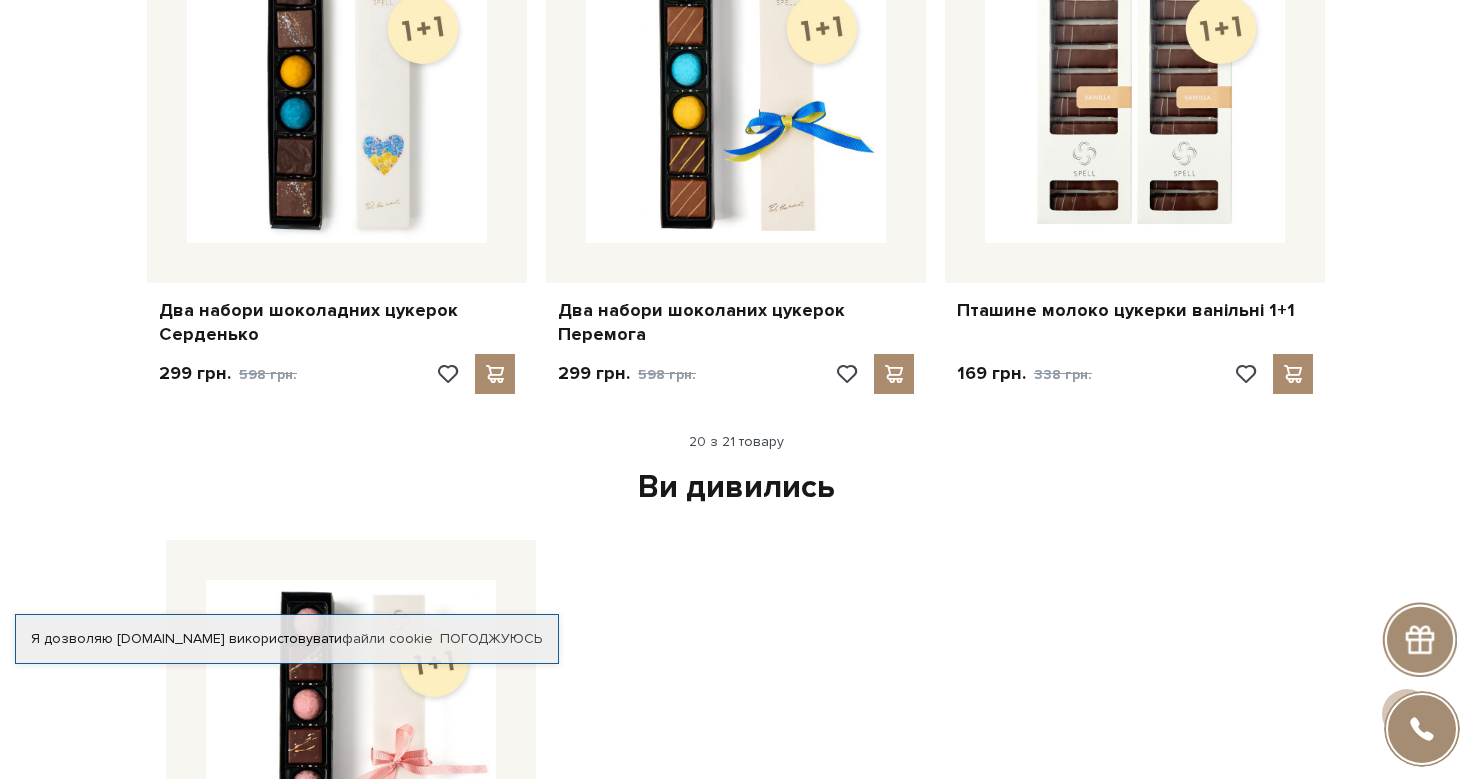 scroll, scrollTop: 3365, scrollLeft: 0, axis: vertical 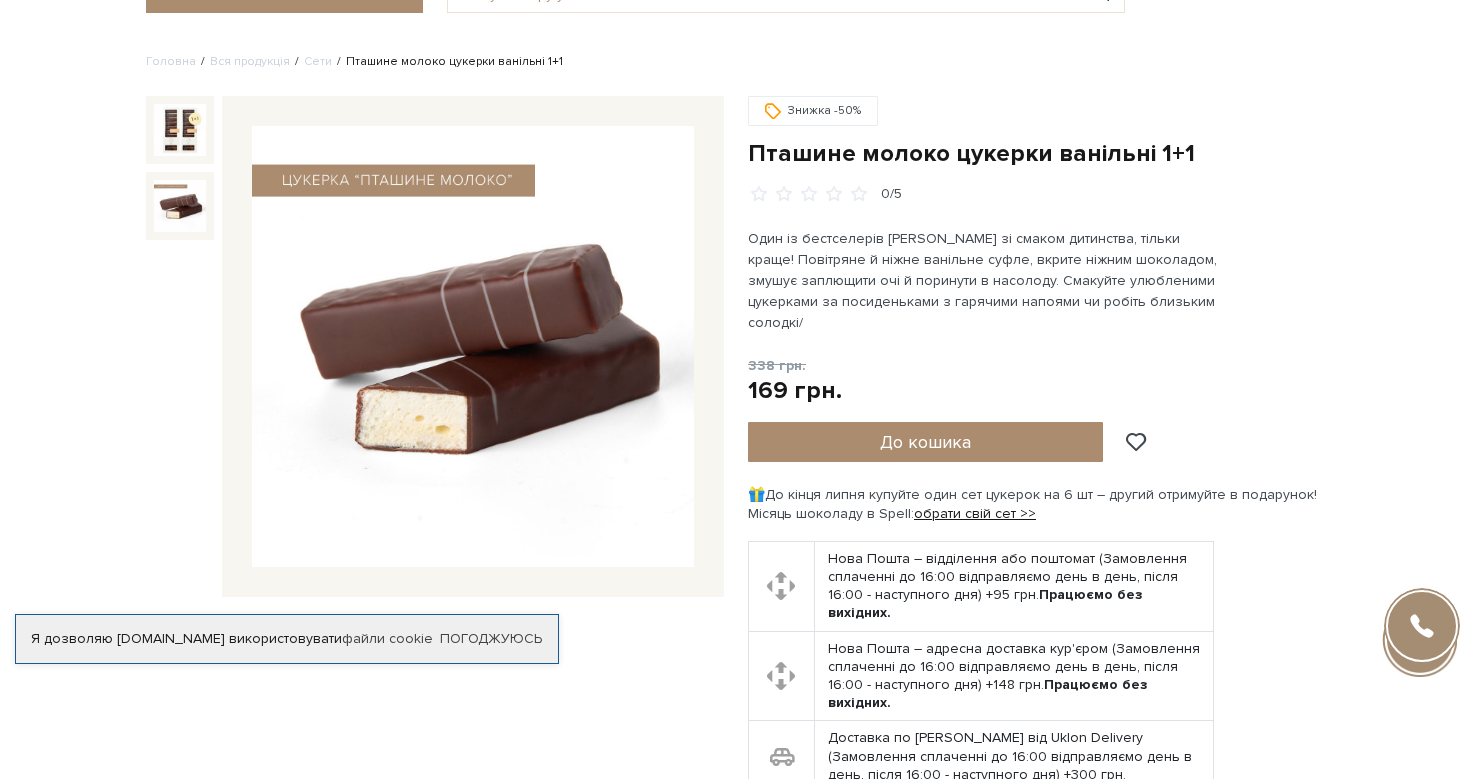 click at bounding box center [180, 206] 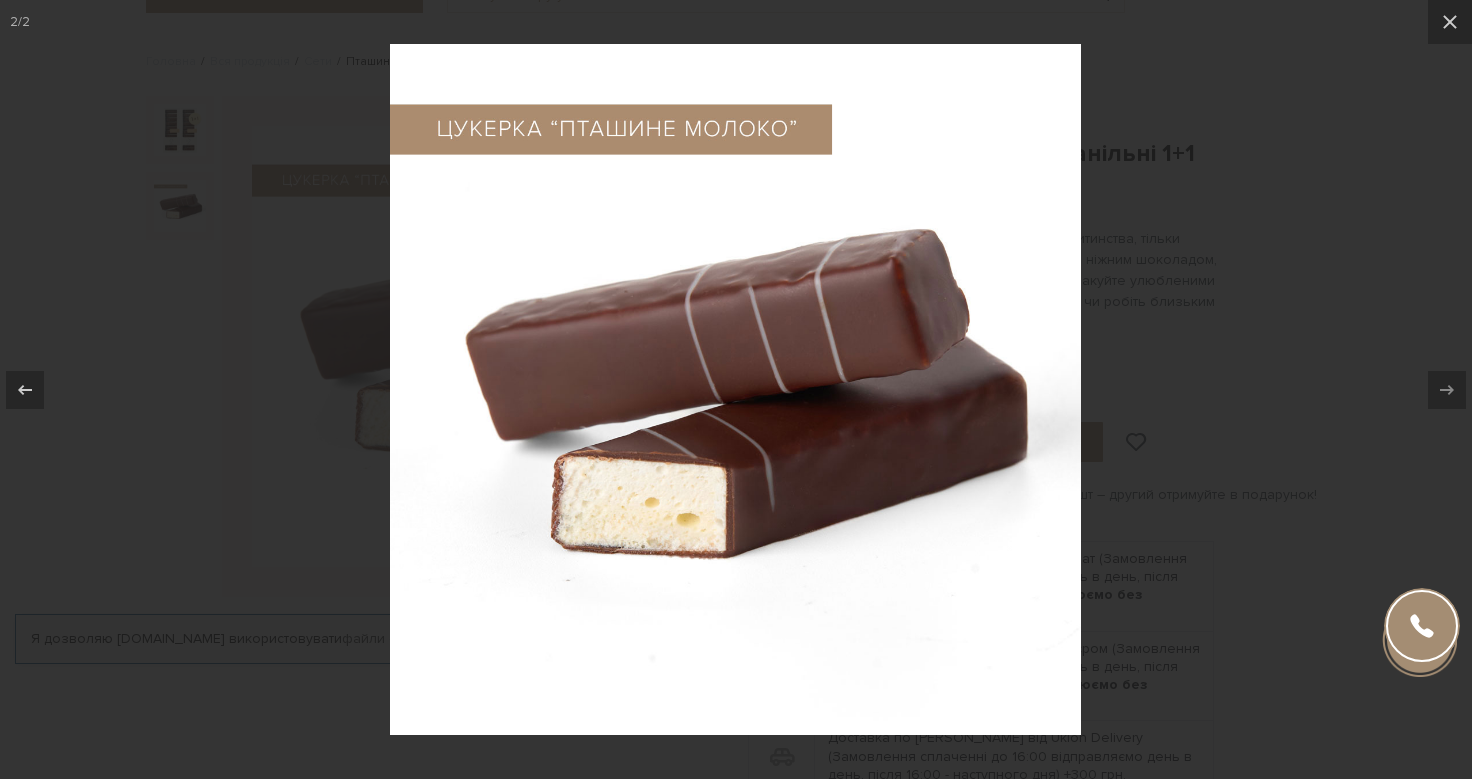 click at bounding box center [736, 389] 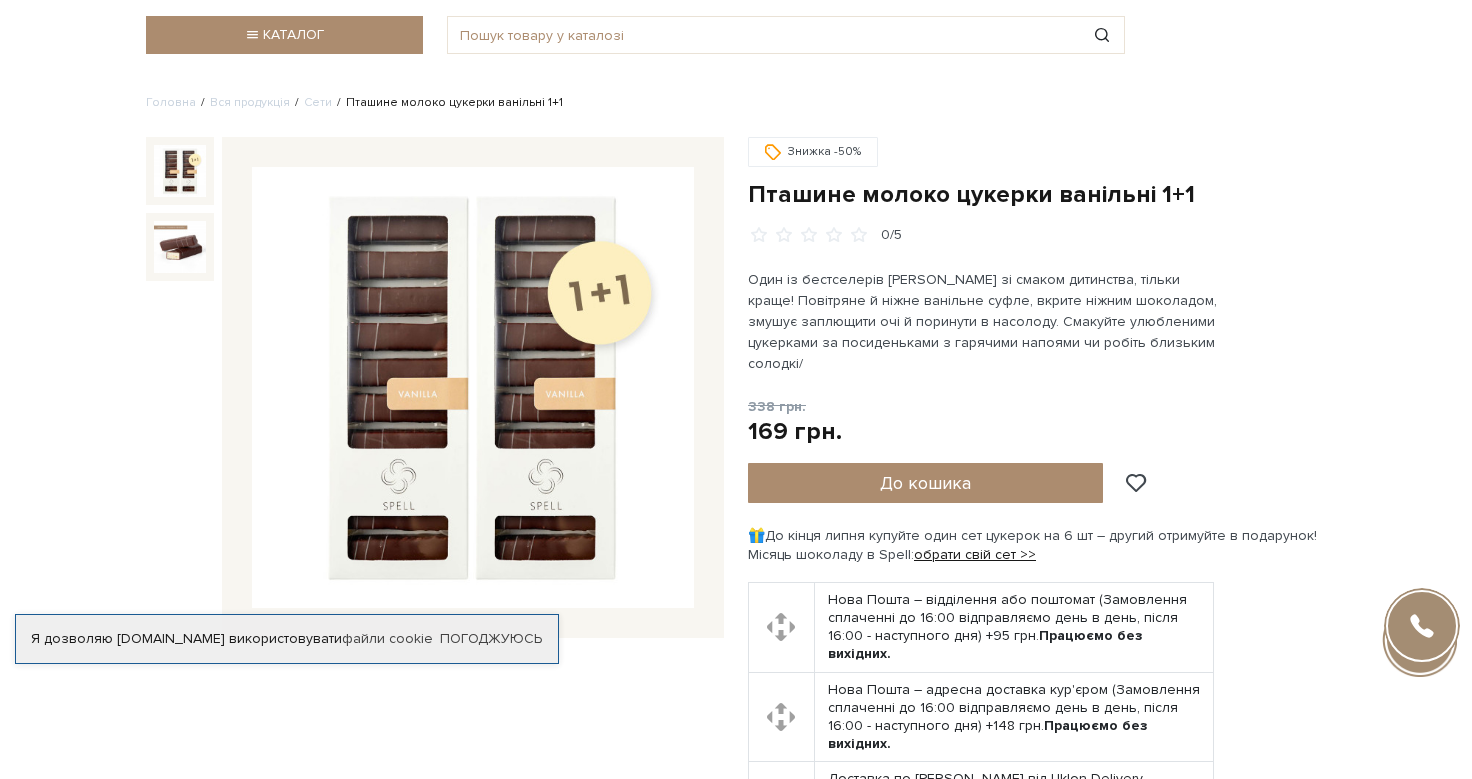 scroll, scrollTop: 163, scrollLeft: 0, axis: vertical 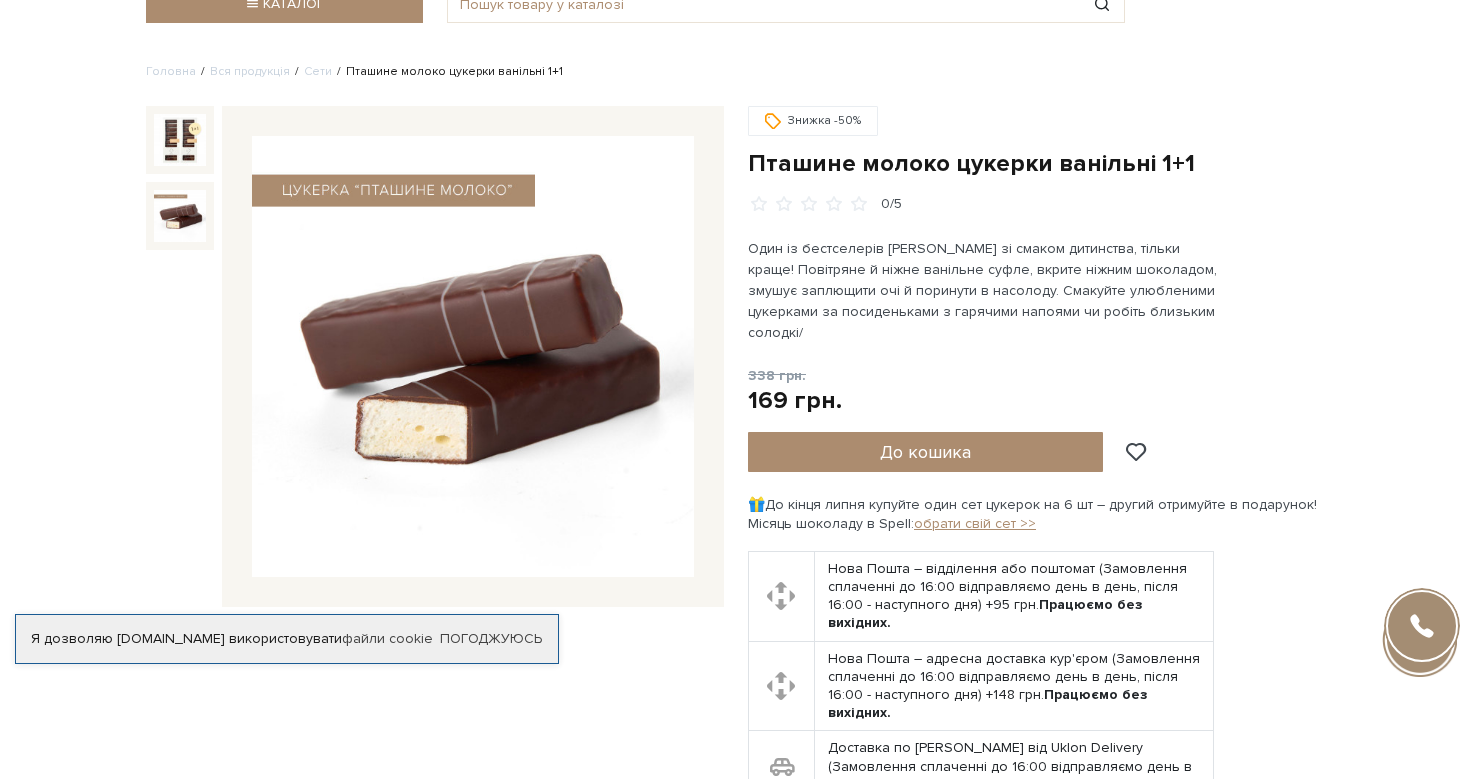 click on "обрати свій сет >>" at bounding box center [975, 523] 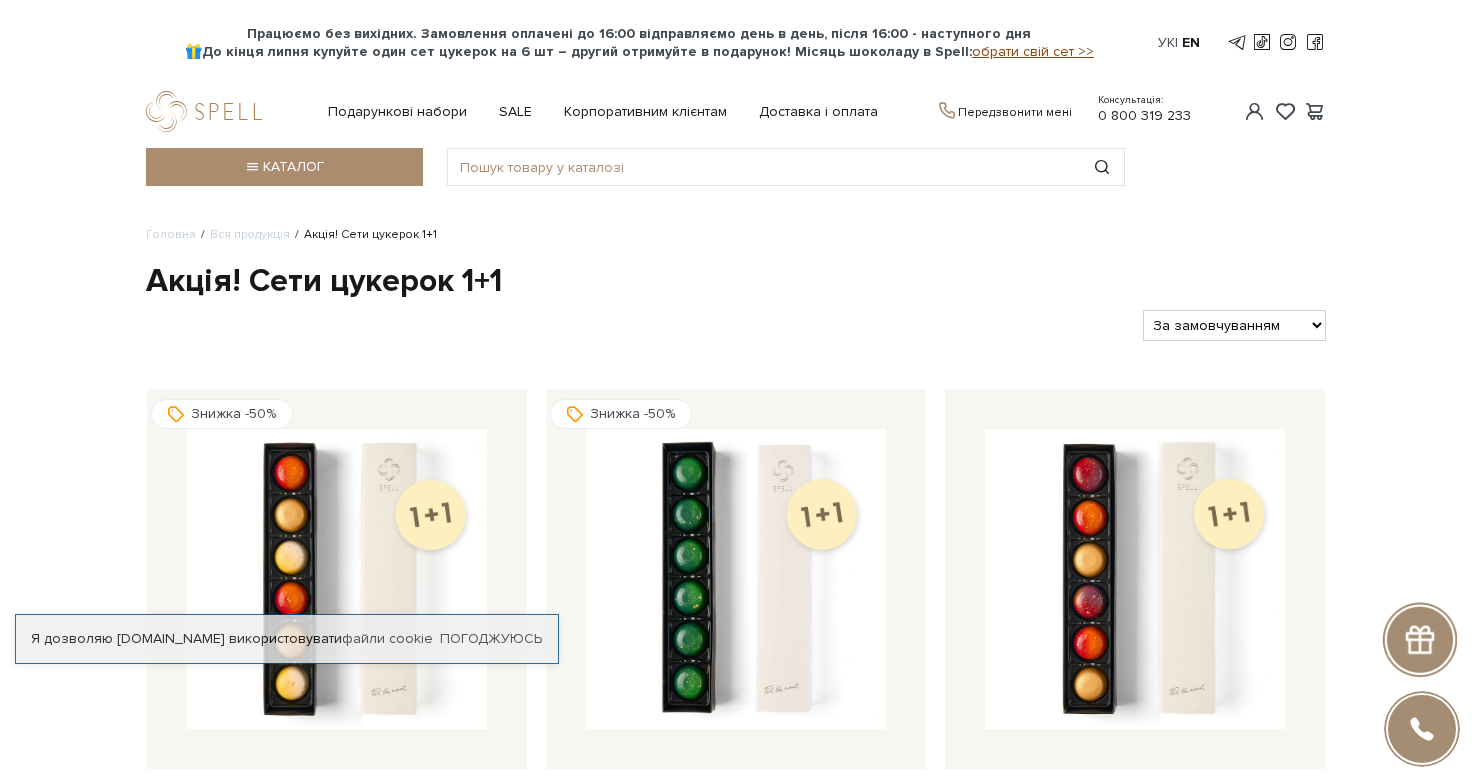 scroll, scrollTop: 0, scrollLeft: 0, axis: both 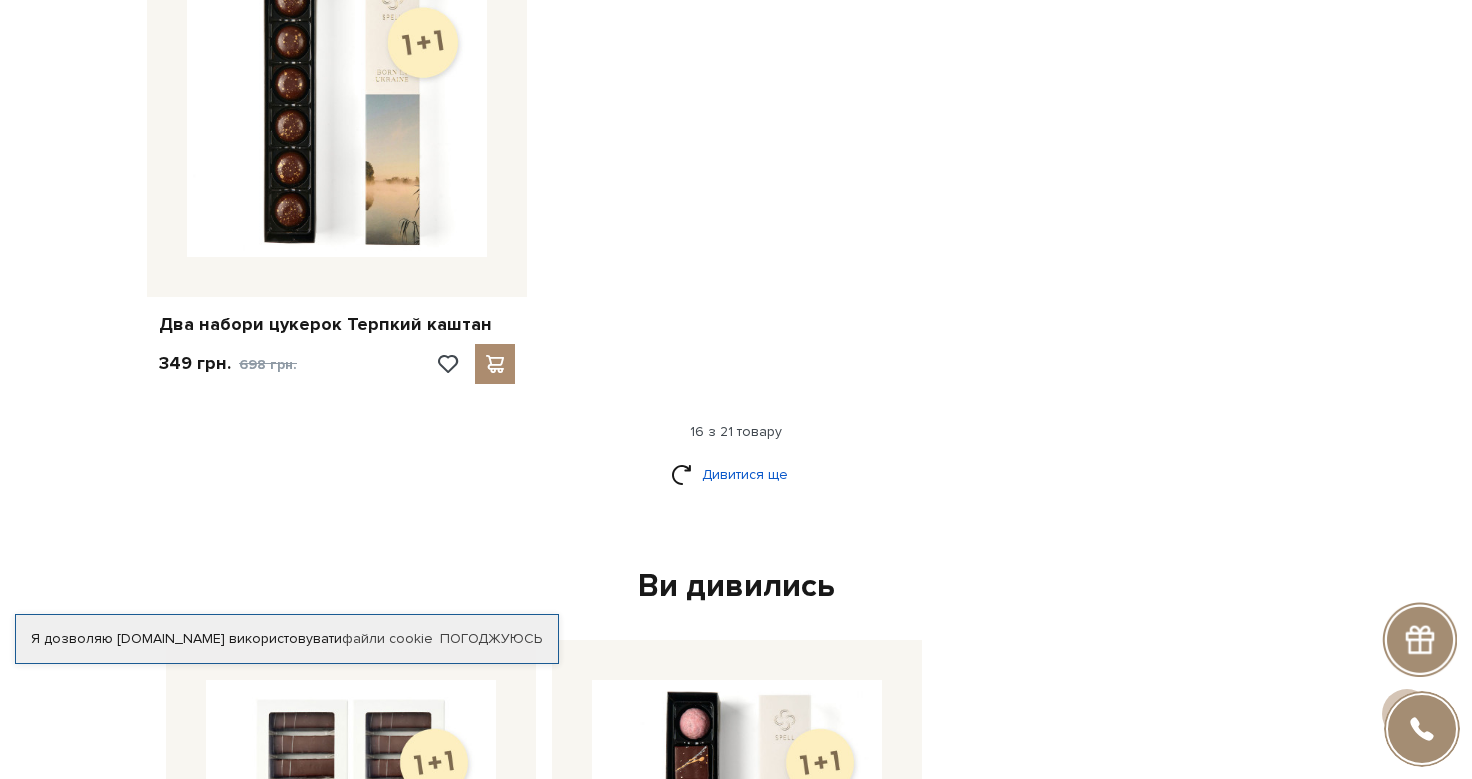 click on "Дивитися ще" at bounding box center [736, 474] 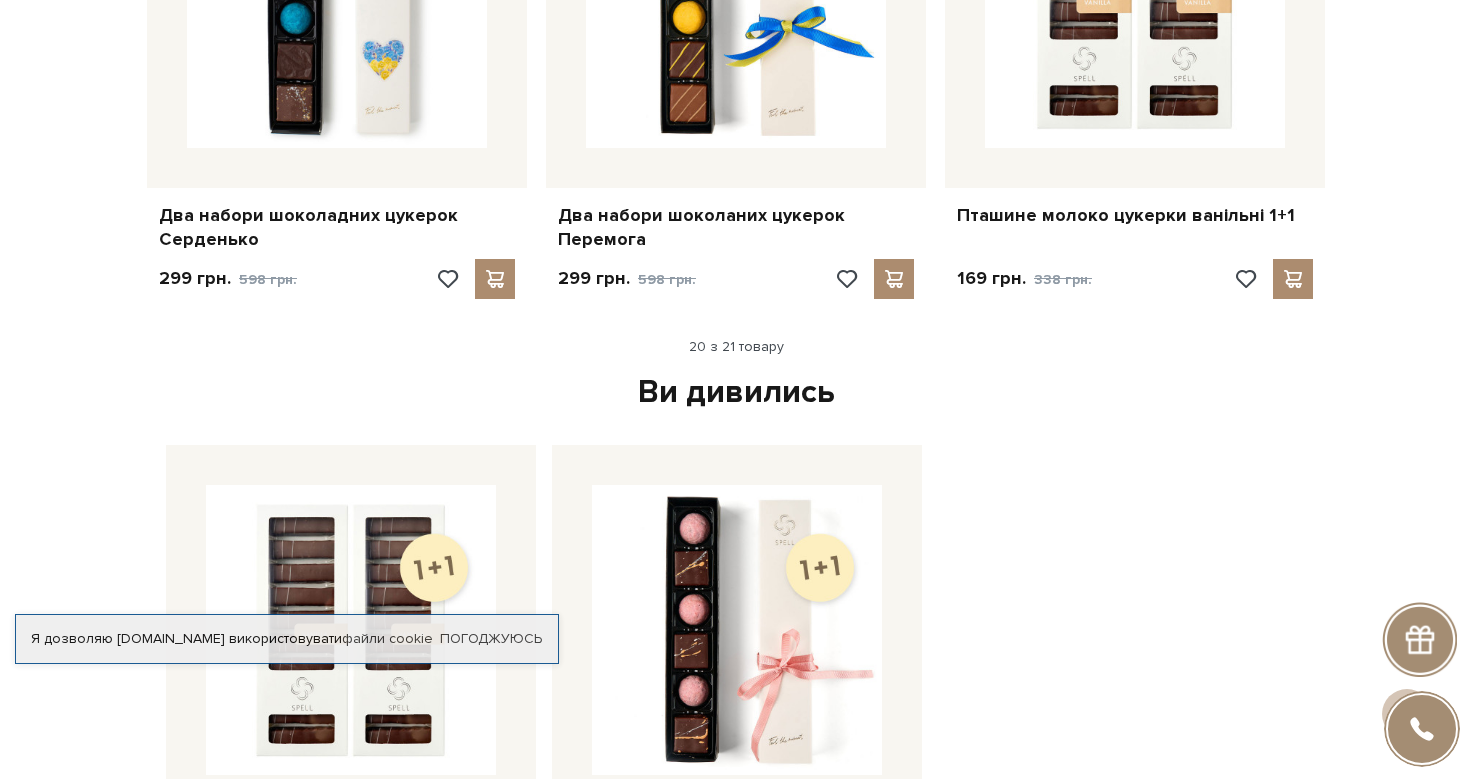 scroll, scrollTop: 3376, scrollLeft: 0, axis: vertical 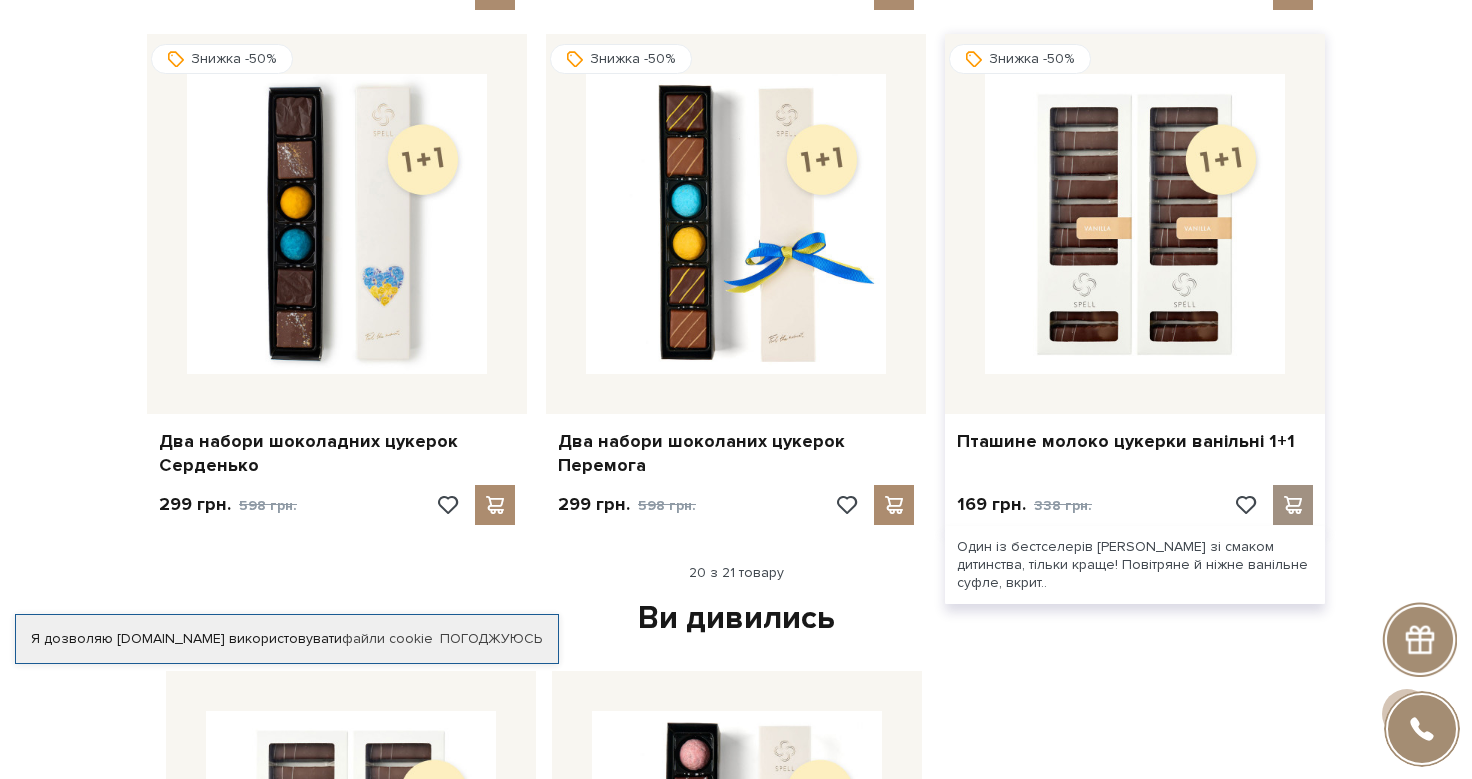 click at bounding box center (1292, 505) 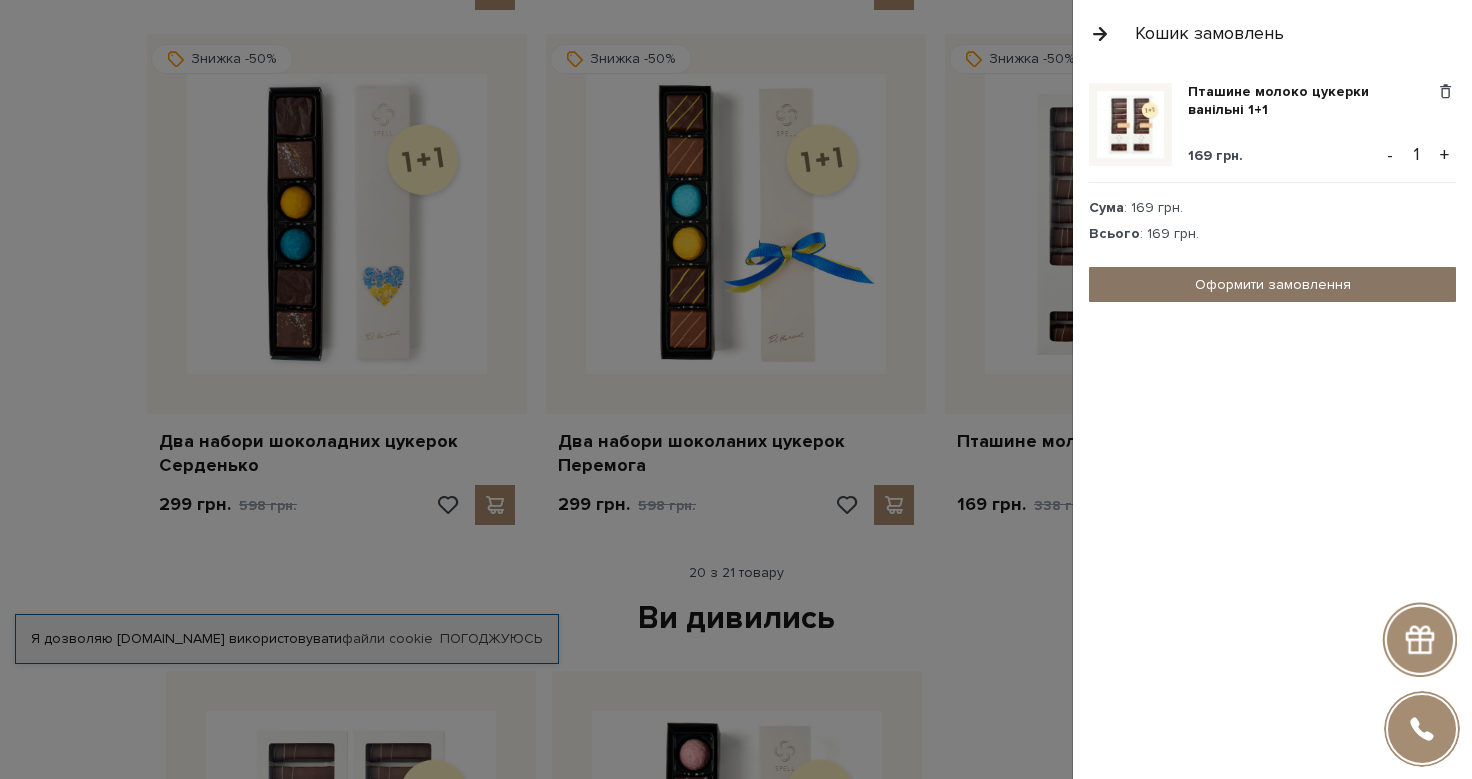 click on "Оформити замовлення" at bounding box center (1272, 284) 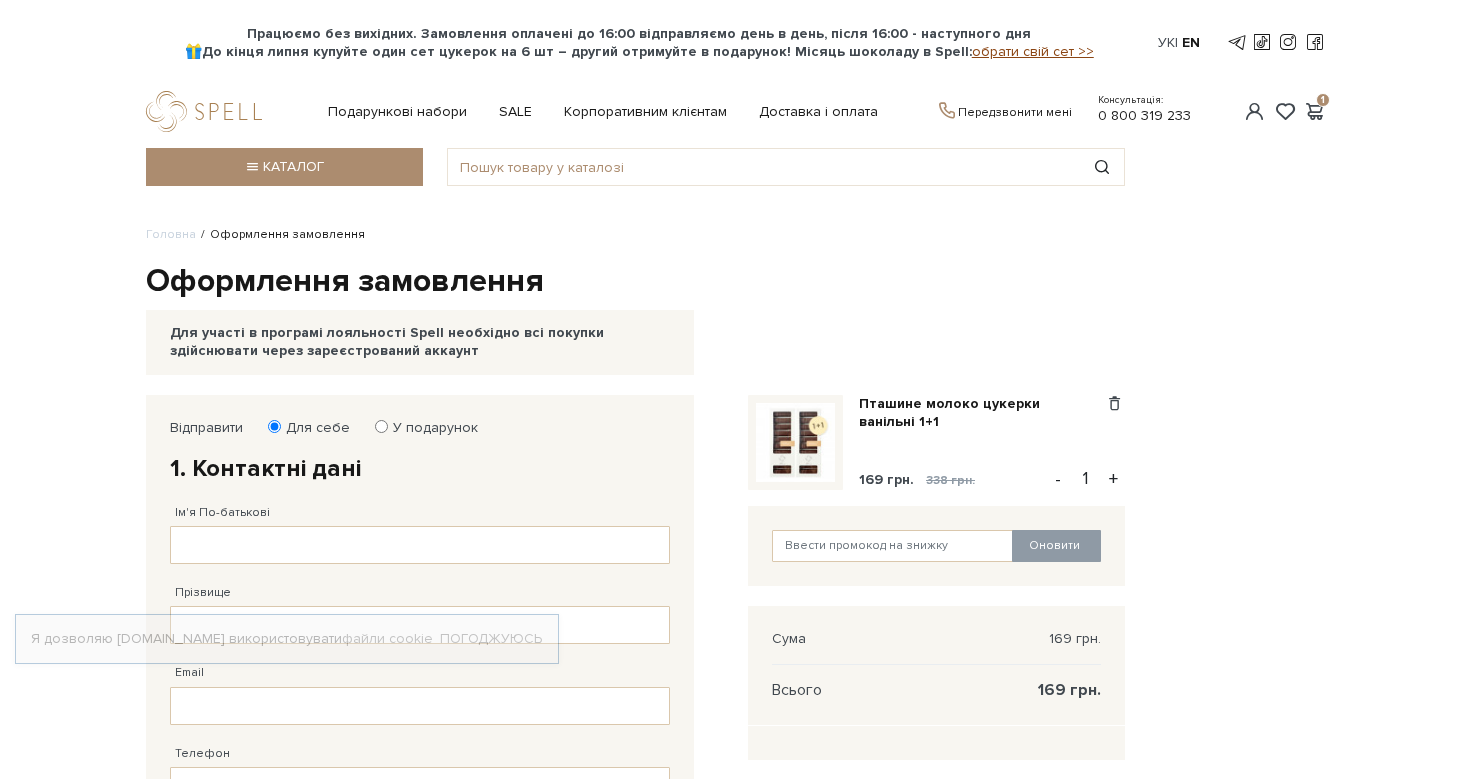 scroll, scrollTop: 0, scrollLeft: 0, axis: both 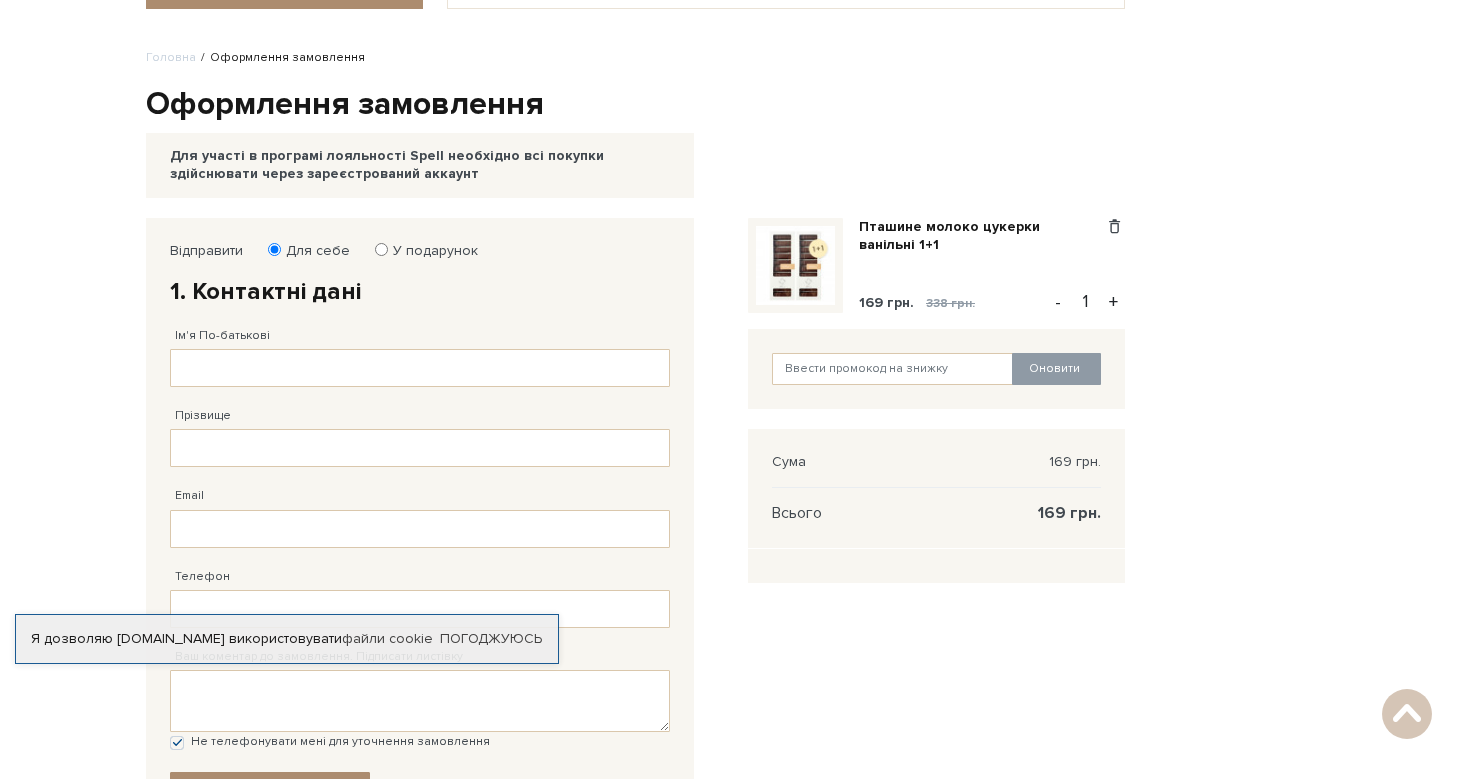 click on "+" at bounding box center [1113, 302] 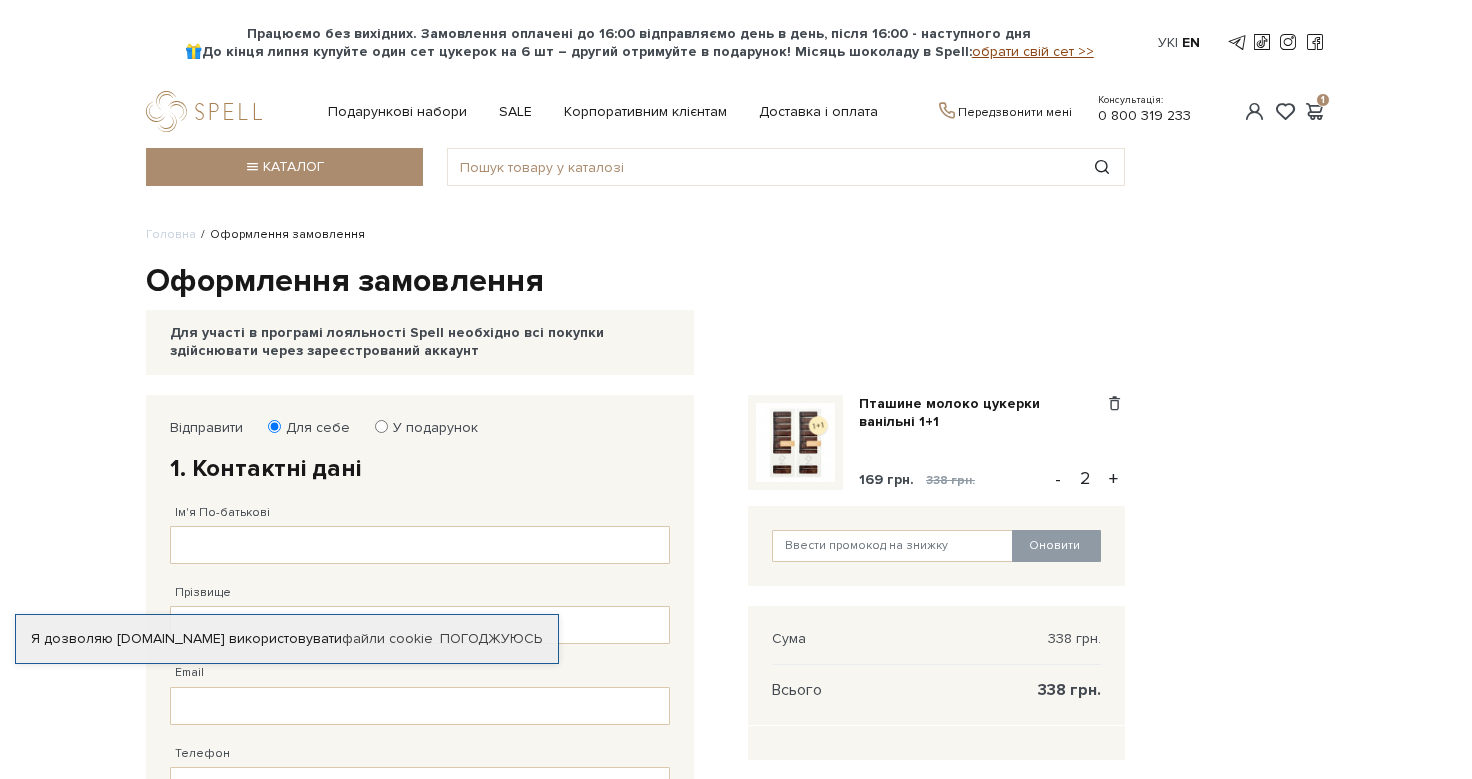 scroll, scrollTop: 0, scrollLeft: 0, axis: both 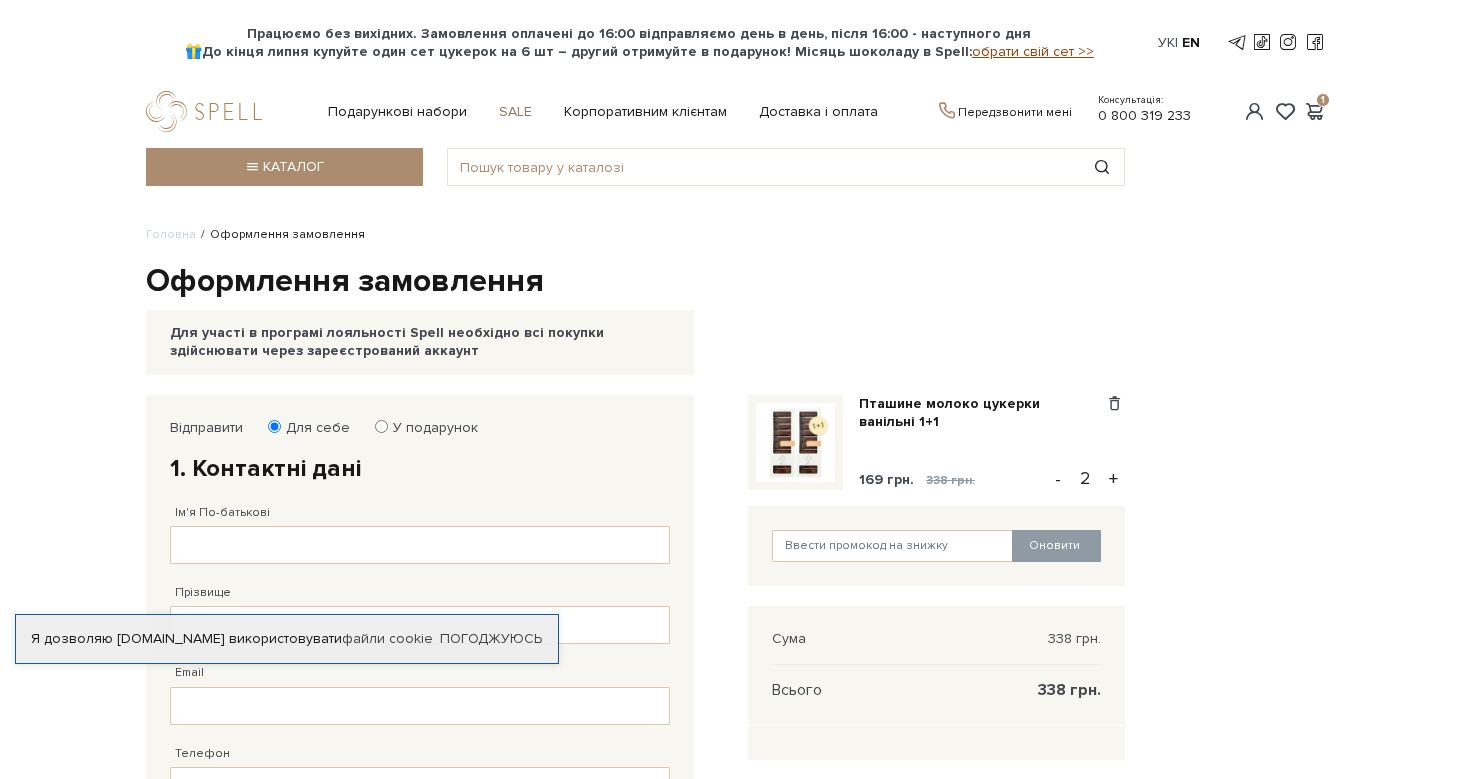 click on "SALE" at bounding box center (515, 112) 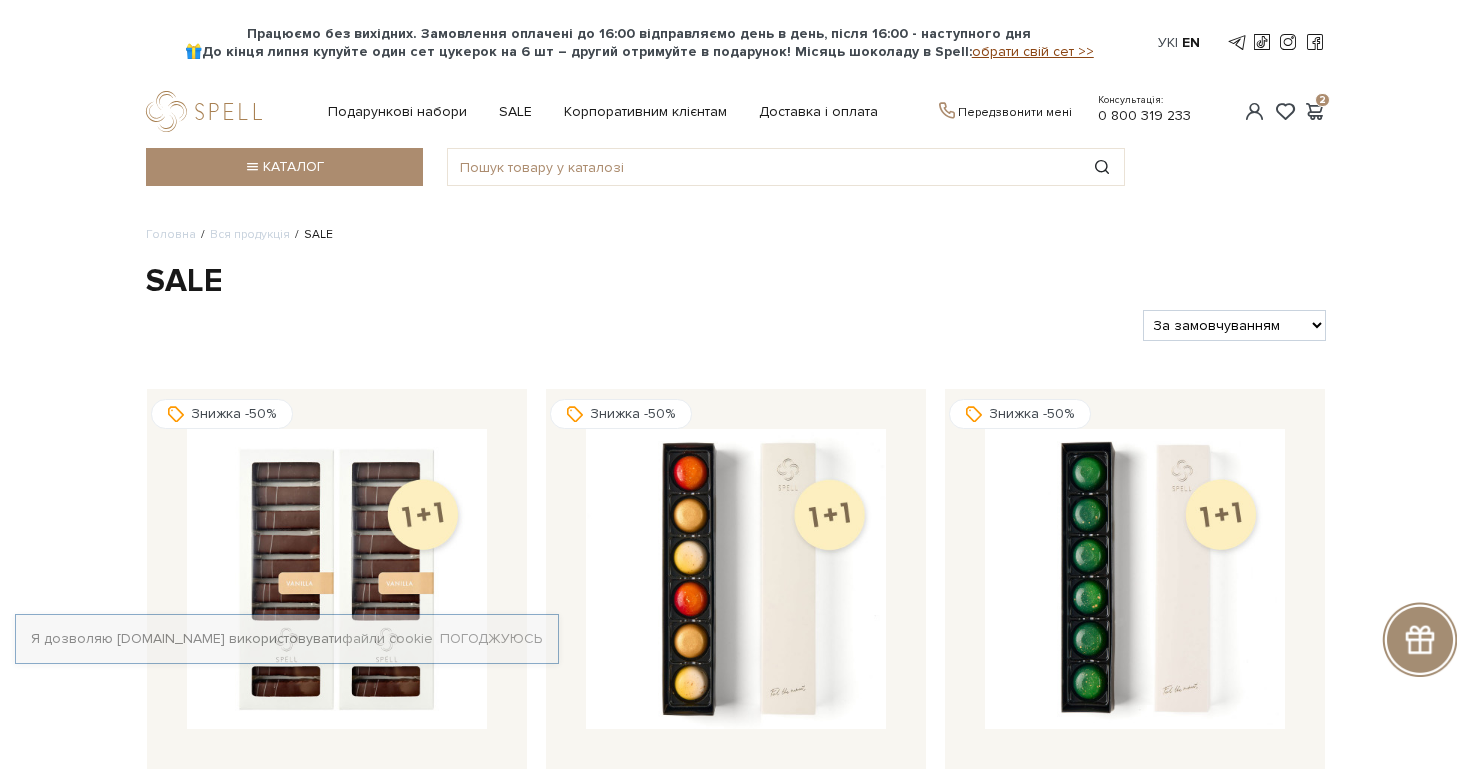 scroll, scrollTop: 0, scrollLeft: 0, axis: both 